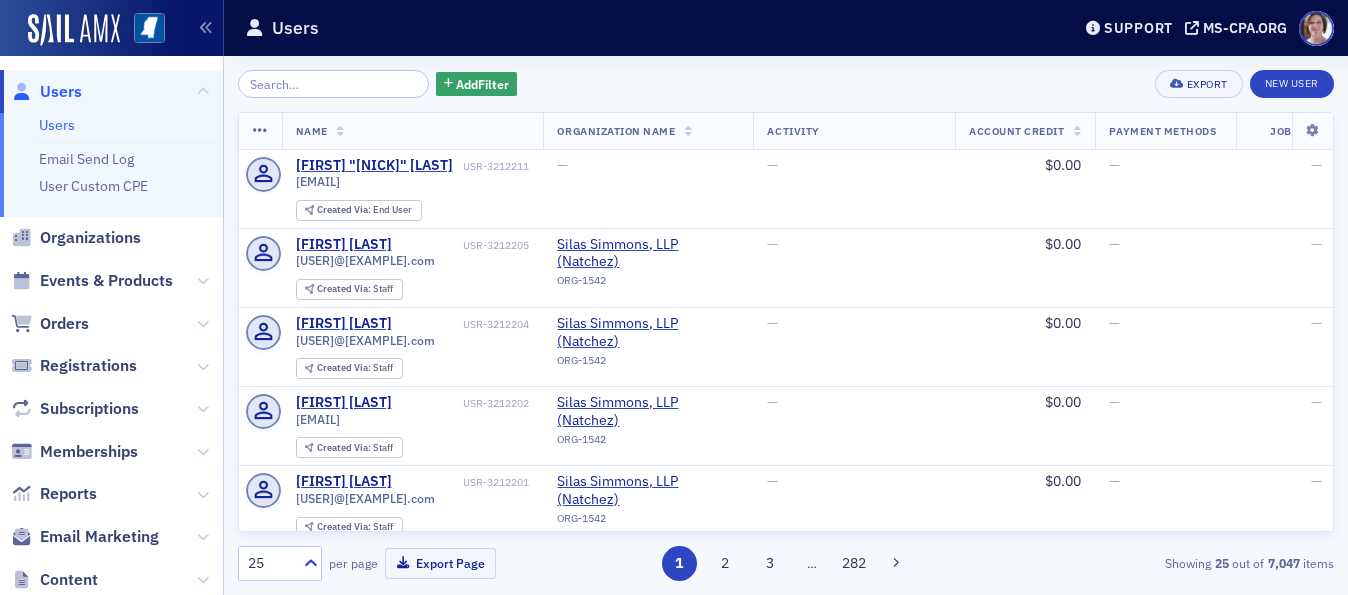 scroll, scrollTop: 0, scrollLeft: 0, axis: both 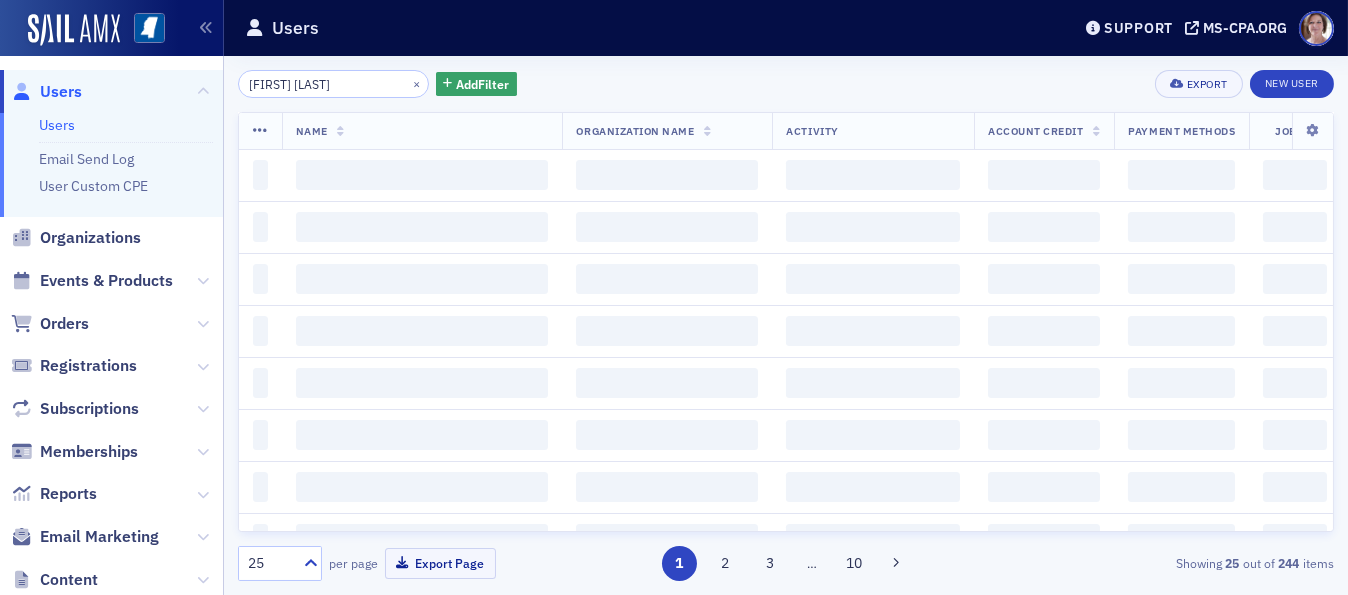 type on "[FIRST] [LAST]" 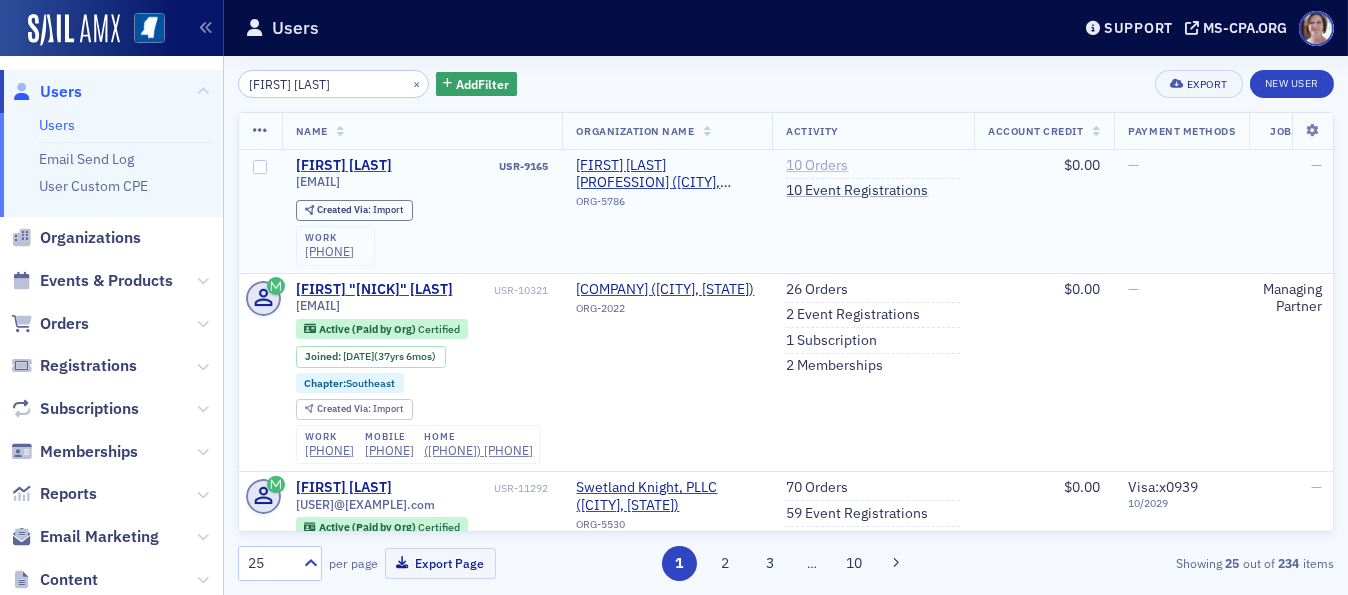 click on "10   Orders" 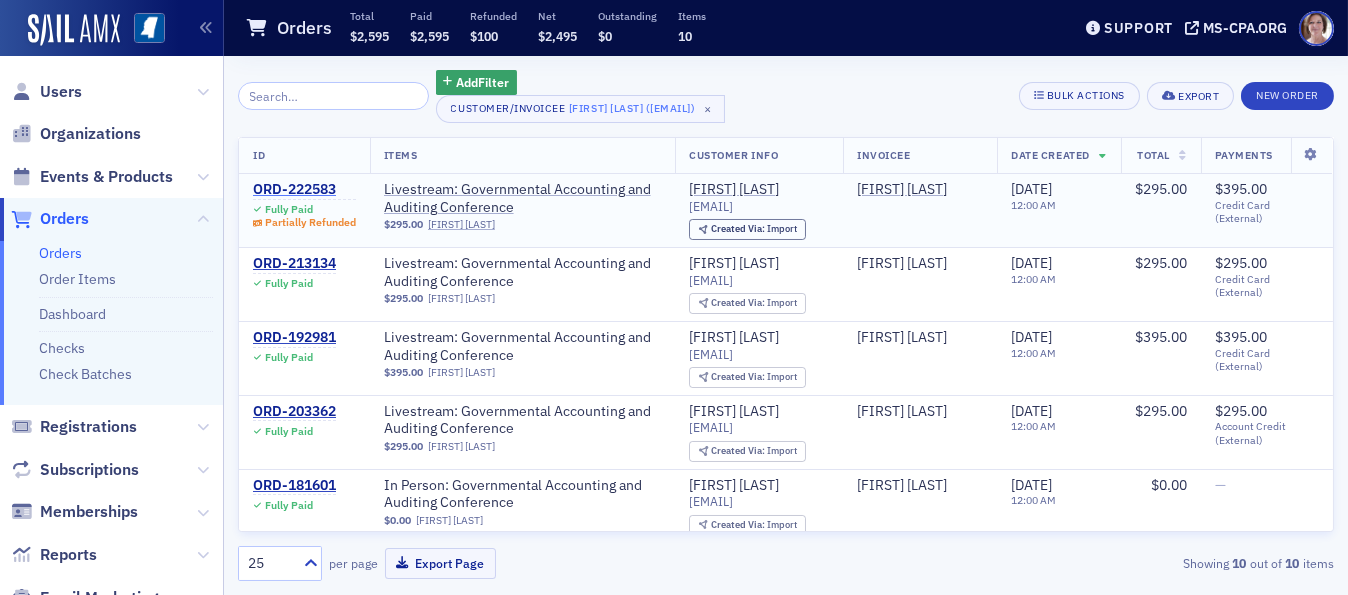 click on "ORD-222583" 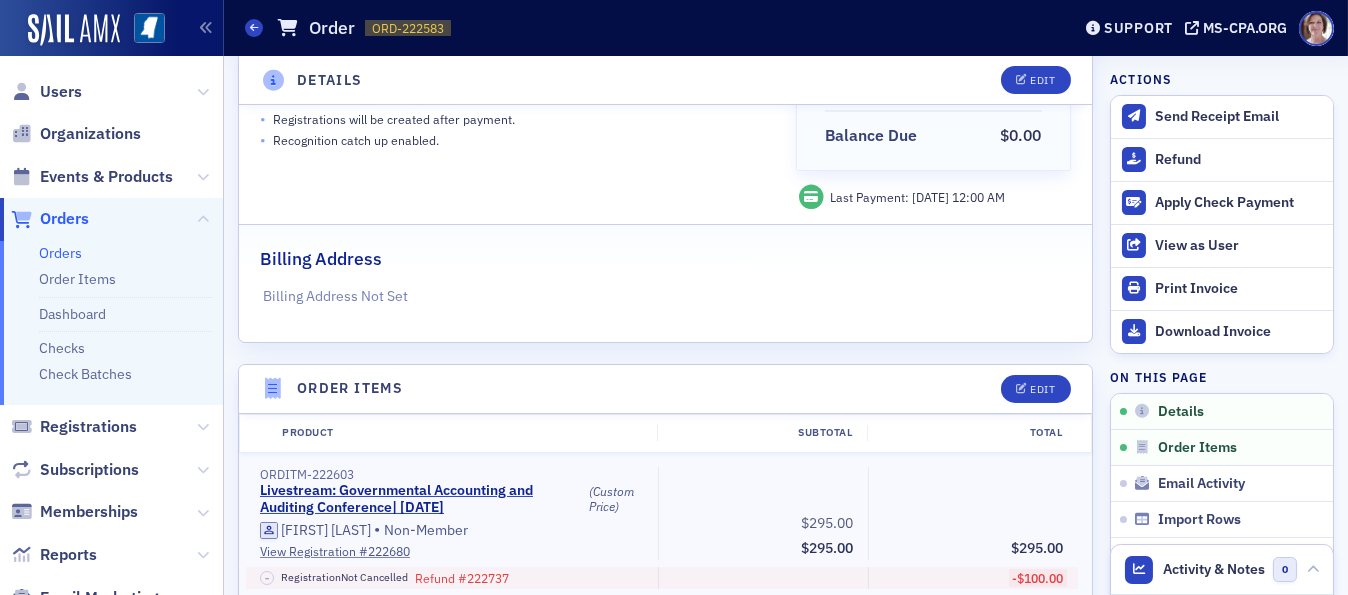 scroll, scrollTop: 0, scrollLeft: 0, axis: both 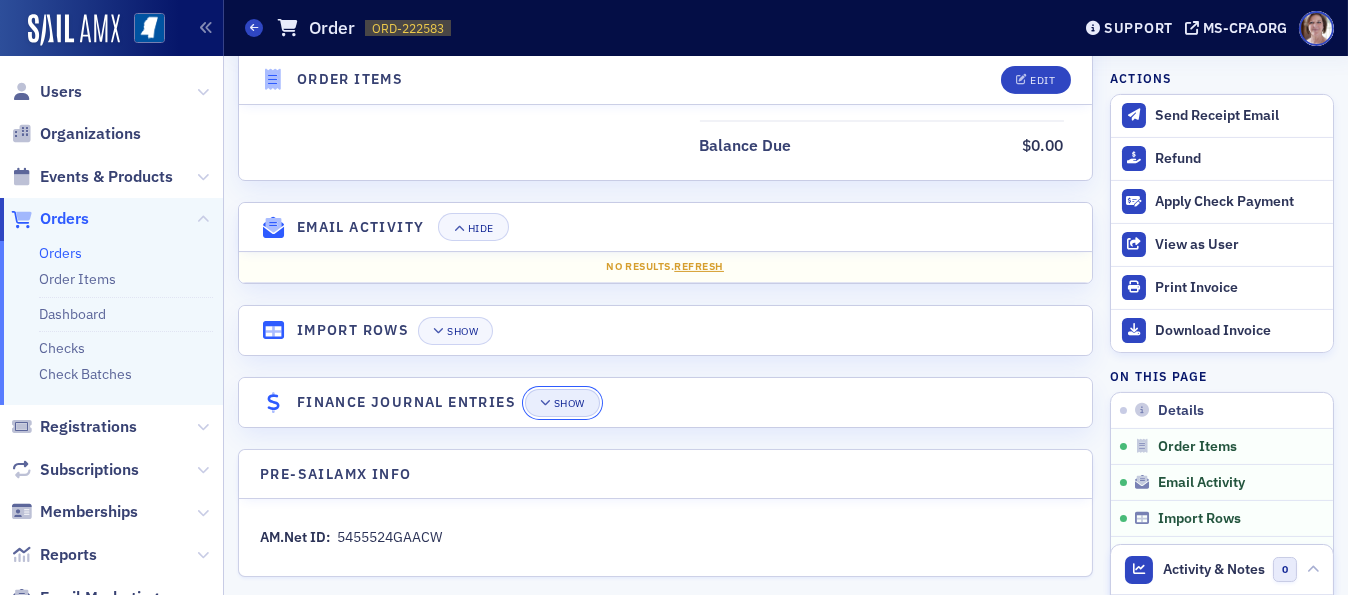 click on "Show" 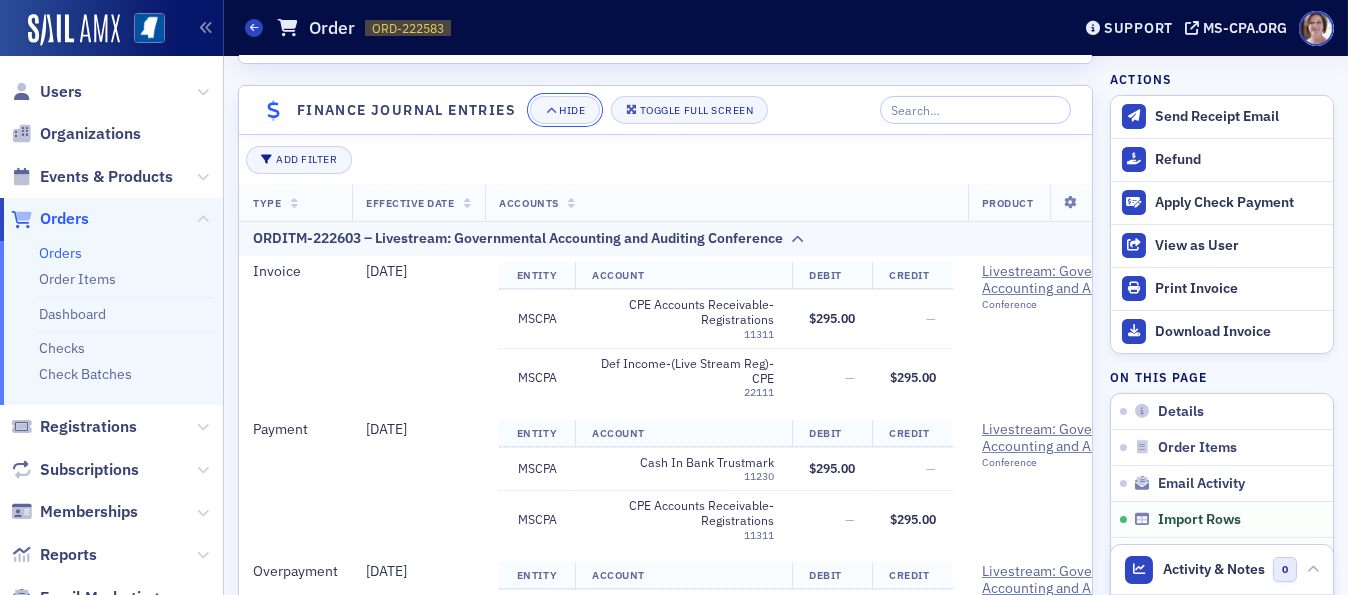 scroll, scrollTop: 1689, scrollLeft: 0, axis: vertical 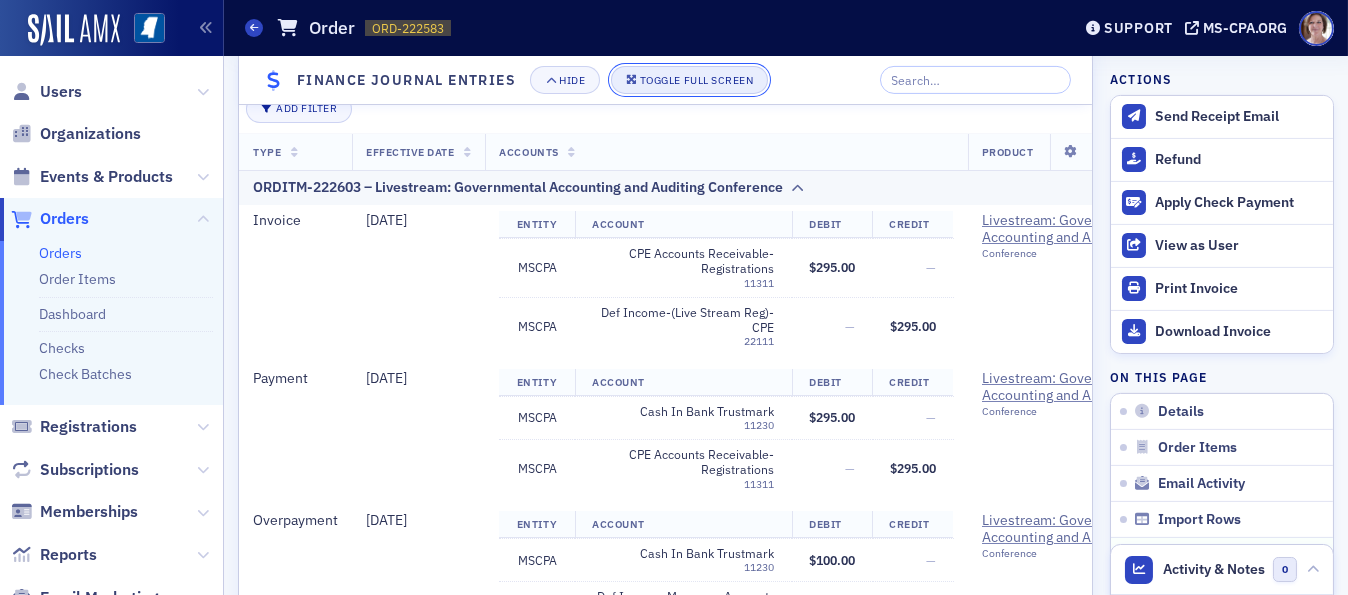 click on "Toggle Full Screen" 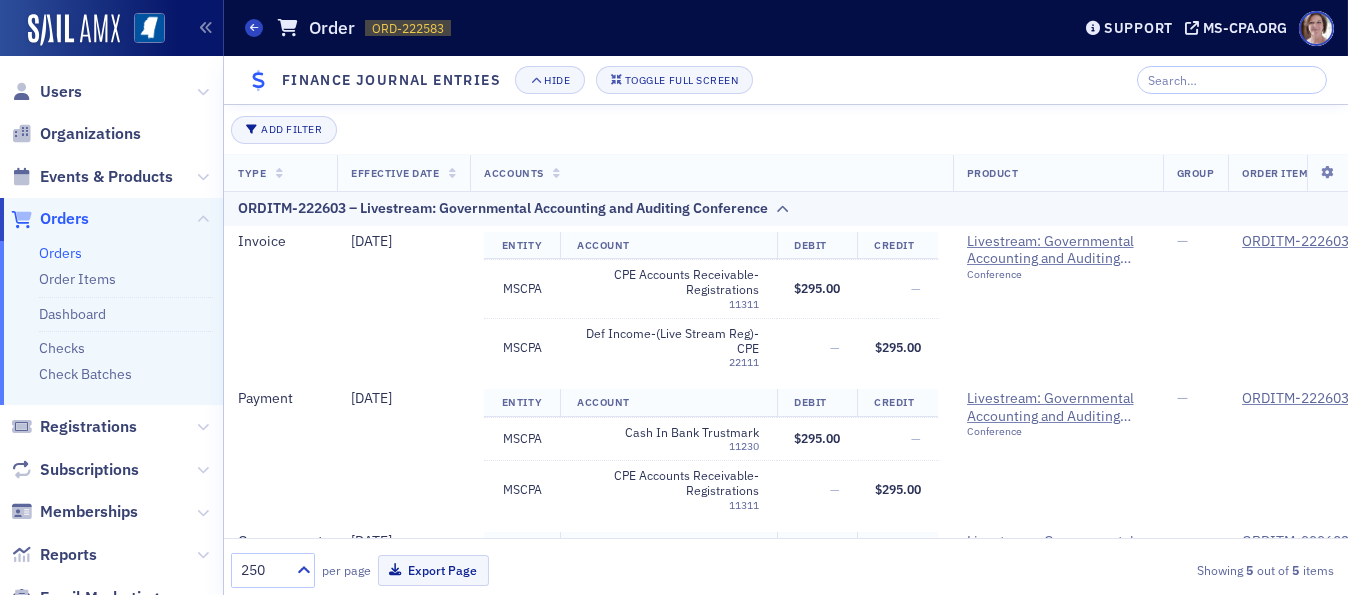 scroll, scrollTop: 1269, scrollLeft: 0, axis: vertical 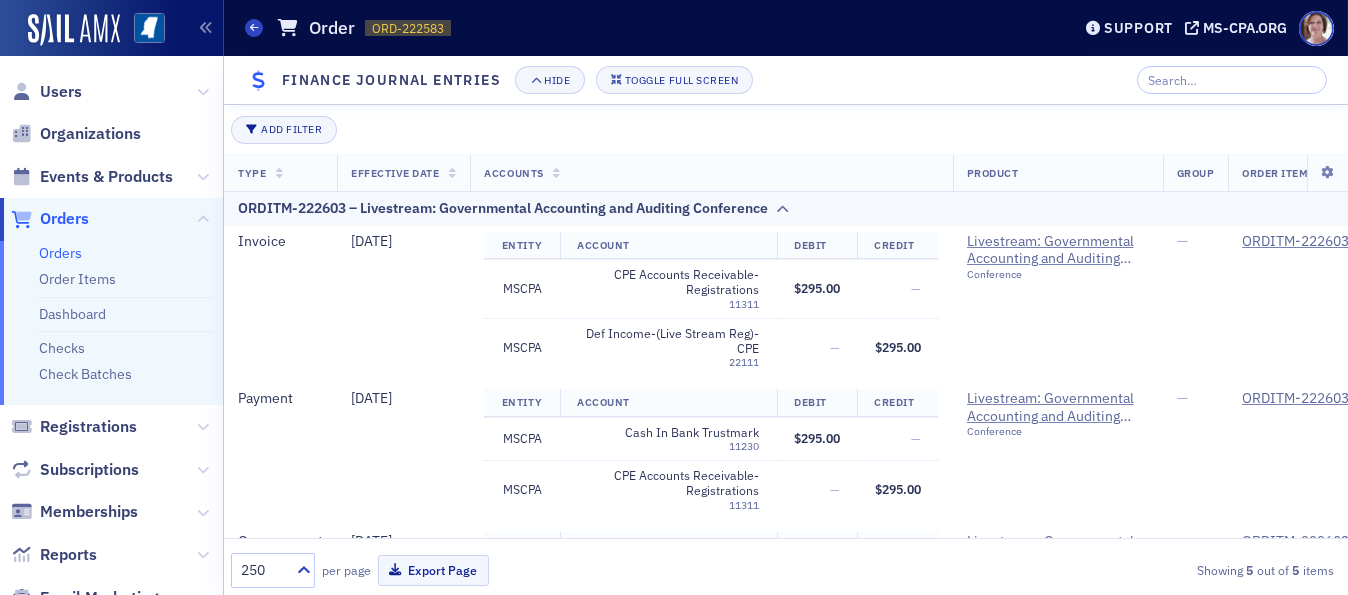 click on "Add Filter" 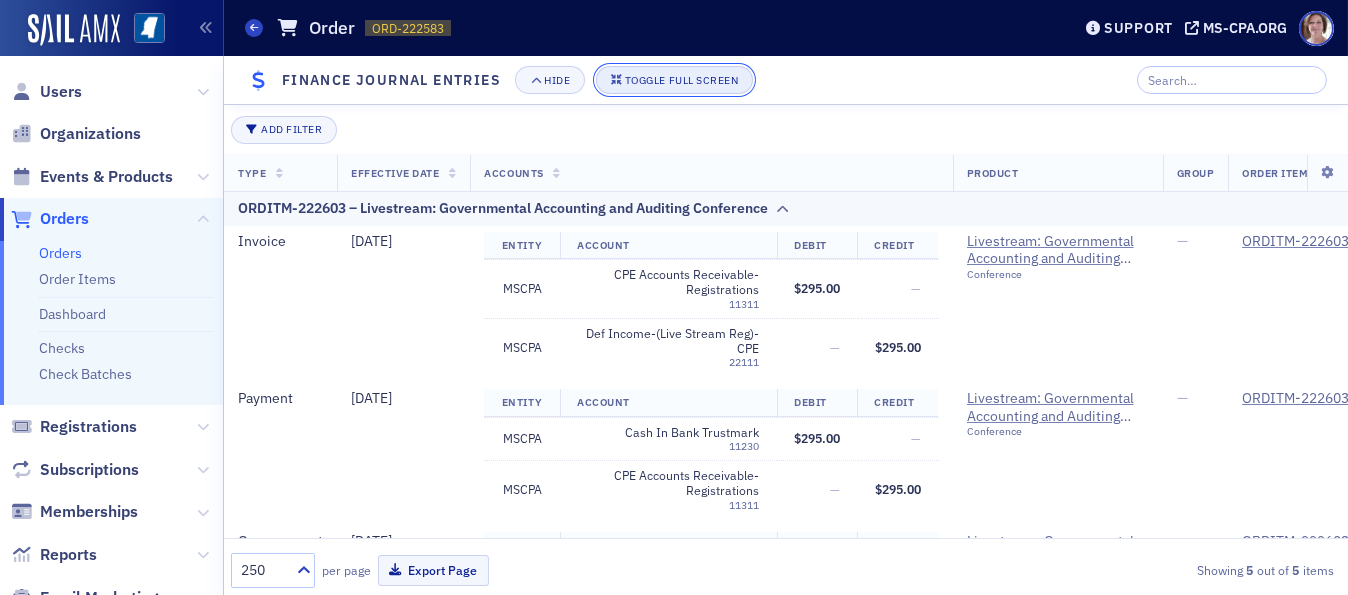 click on "Toggle Full Screen" 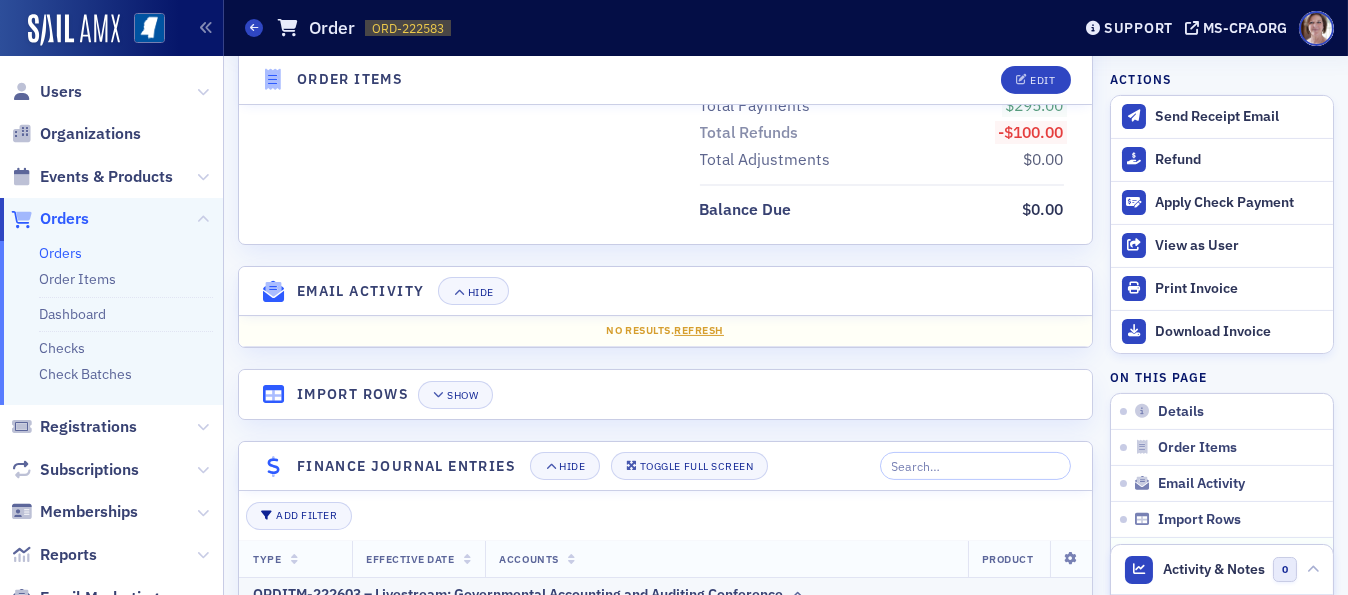 scroll, scrollTop: 1676, scrollLeft: 0, axis: vertical 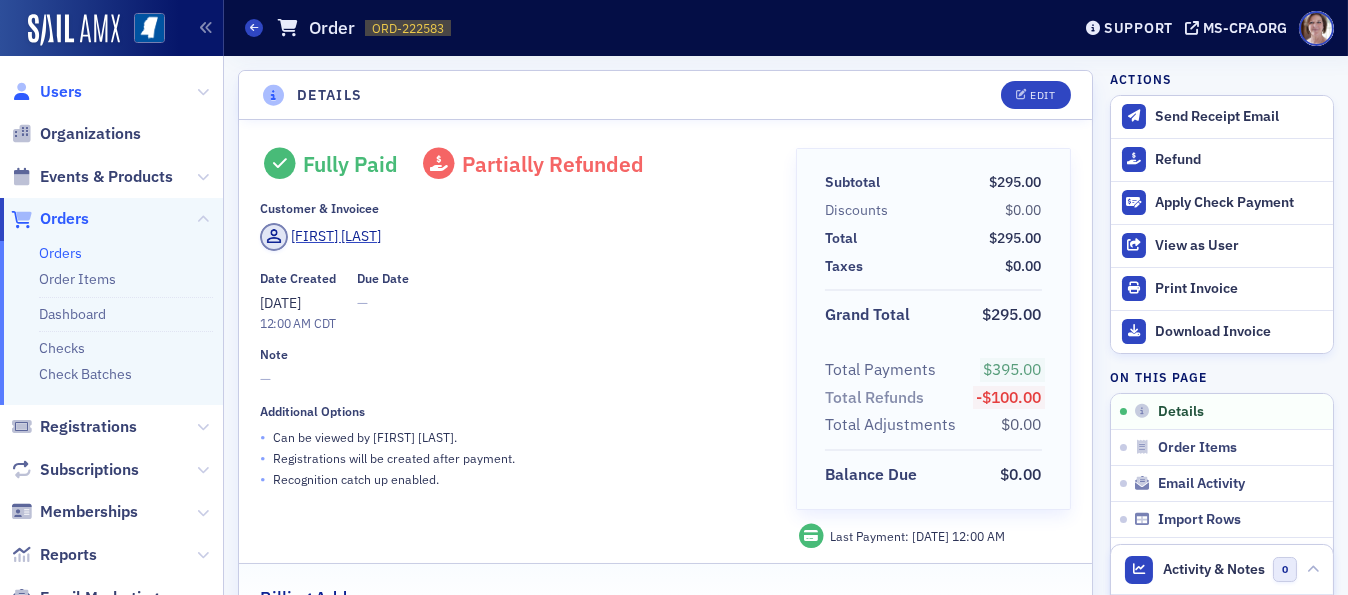 click on "Users" 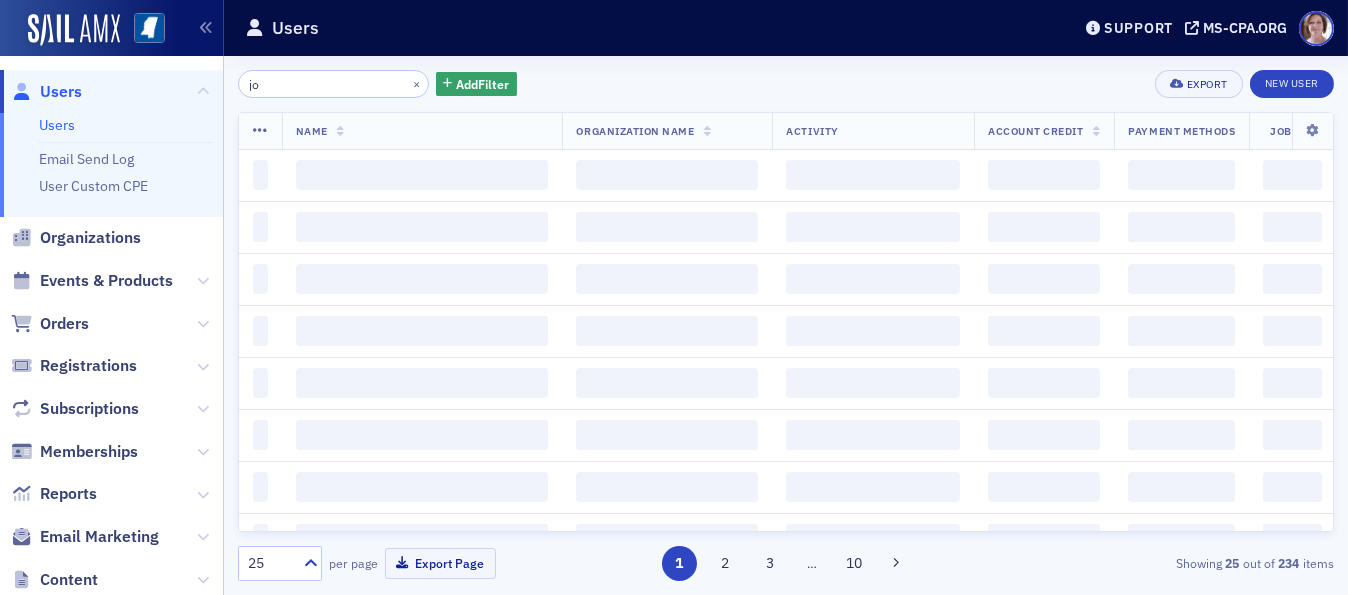 type on "j" 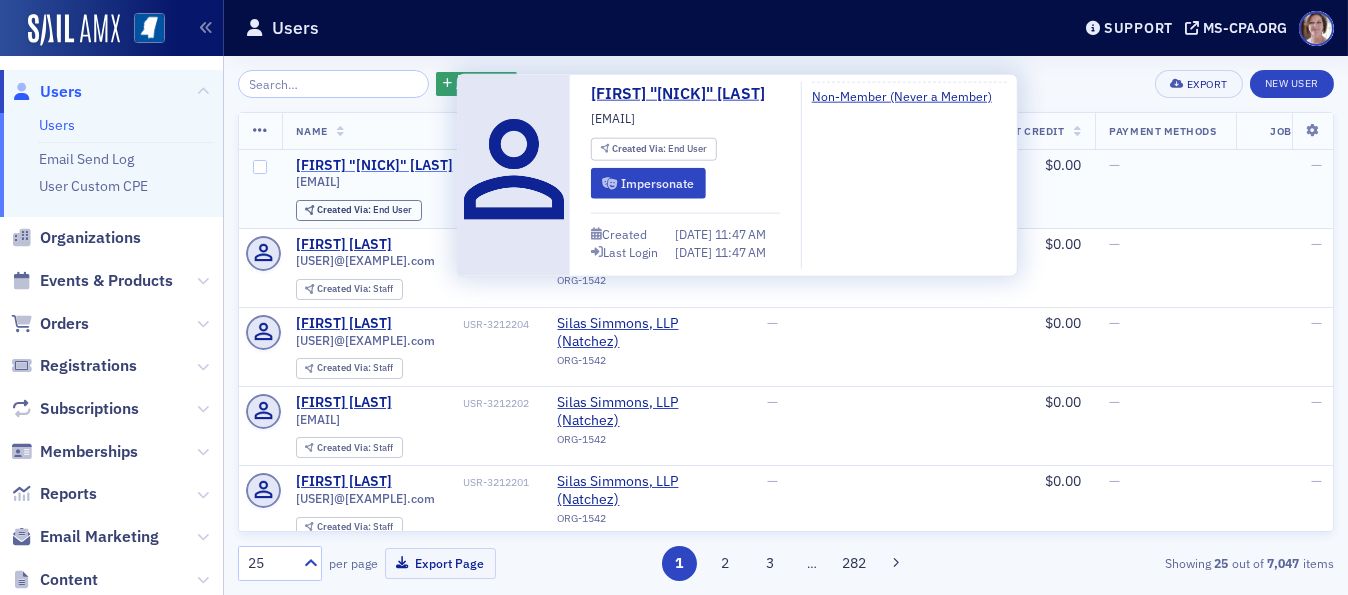 type 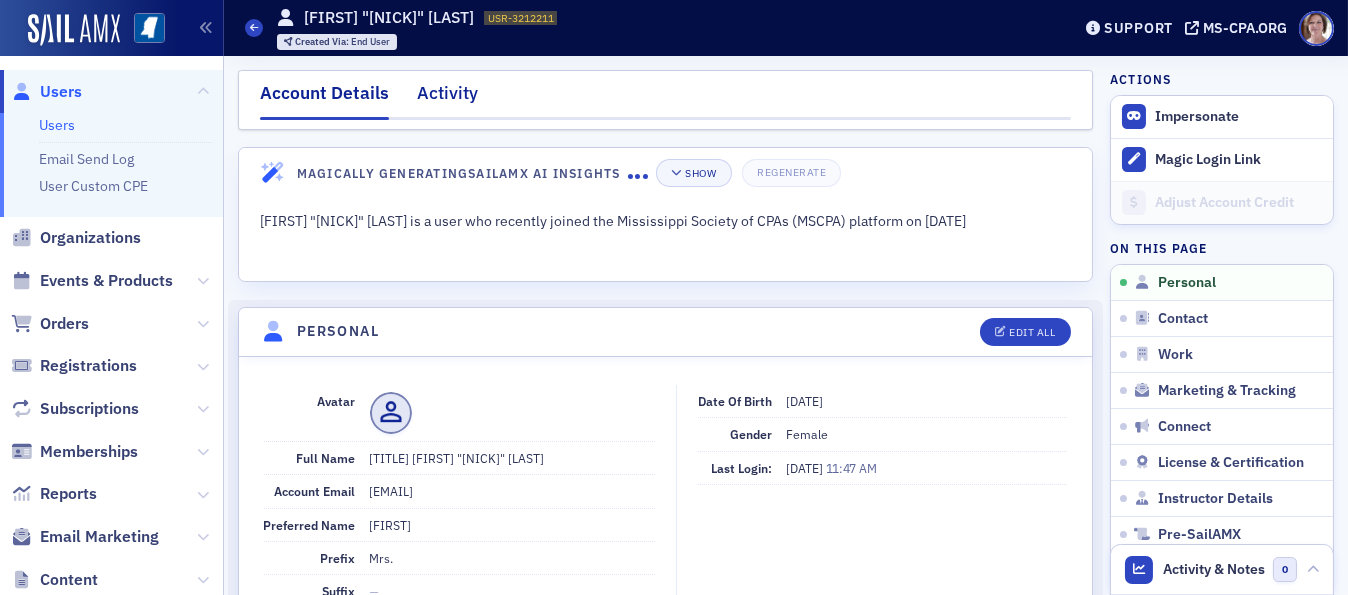 click on "Activity" 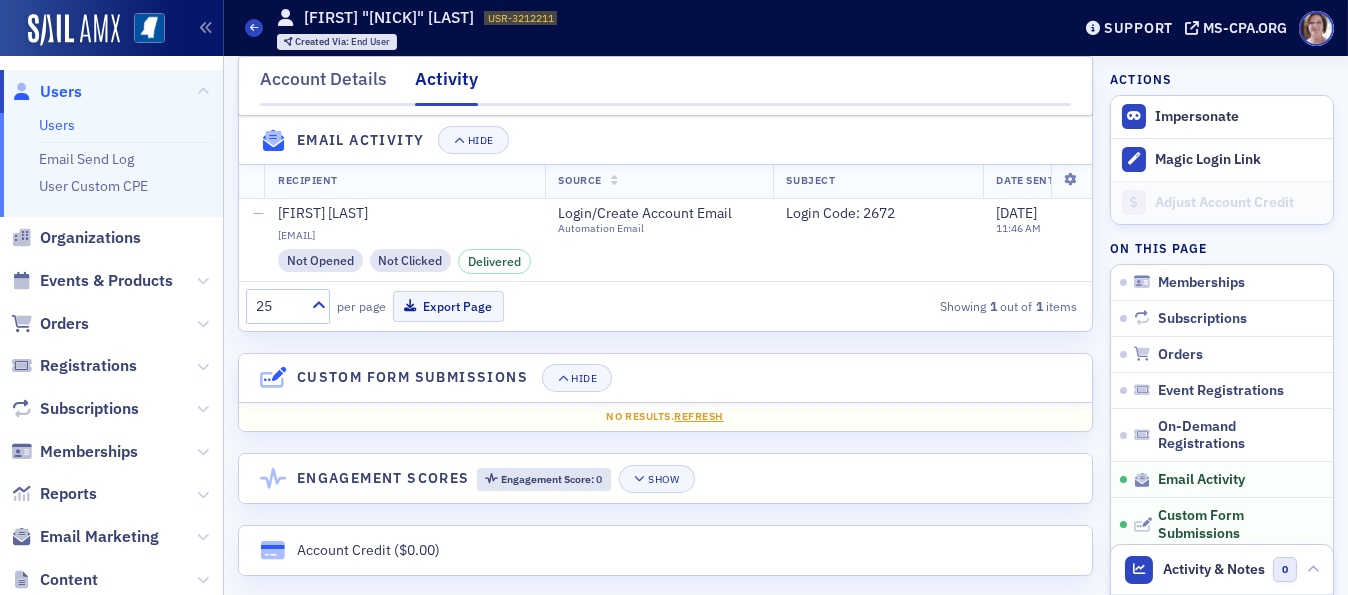 scroll, scrollTop: 593, scrollLeft: 0, axis: vertical 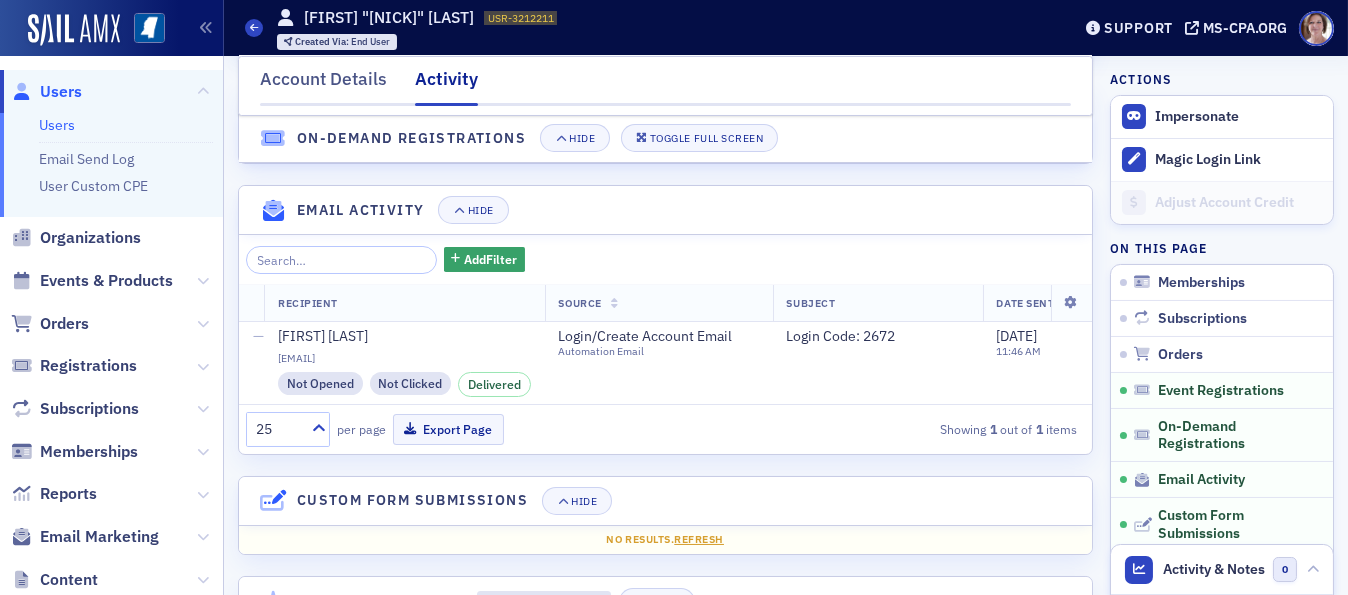click on "Users" 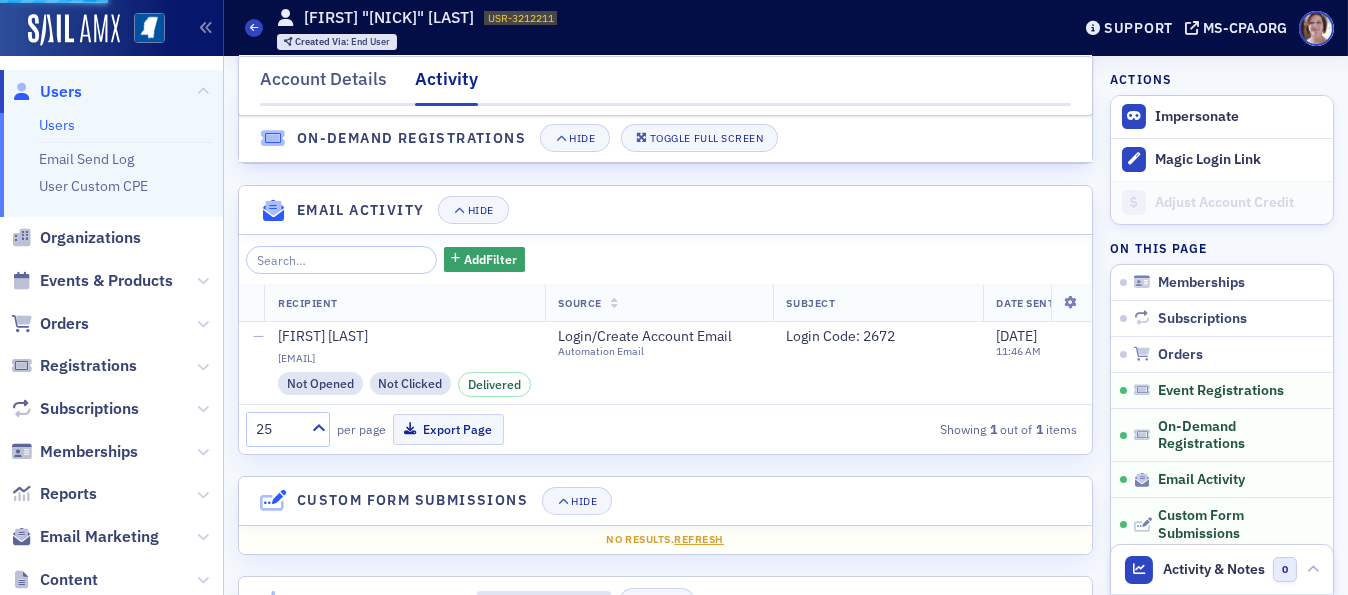 scroll, scrollTop: 0, scrollLeft: 0, axis: both 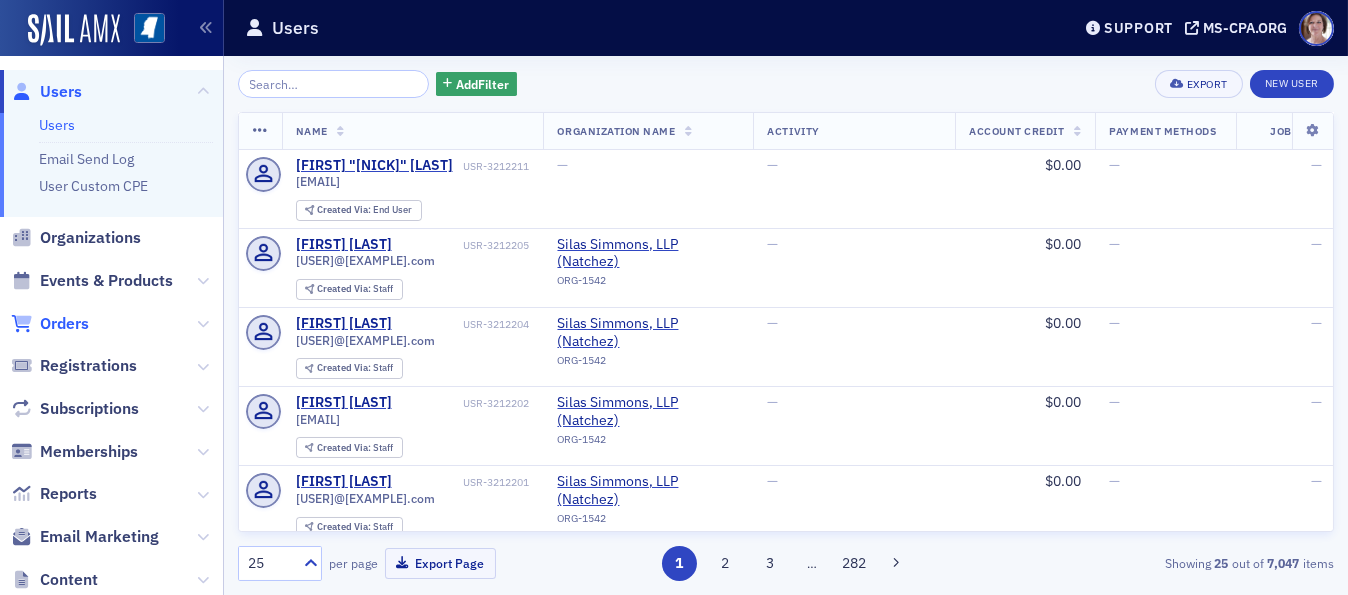 click on "Orders" 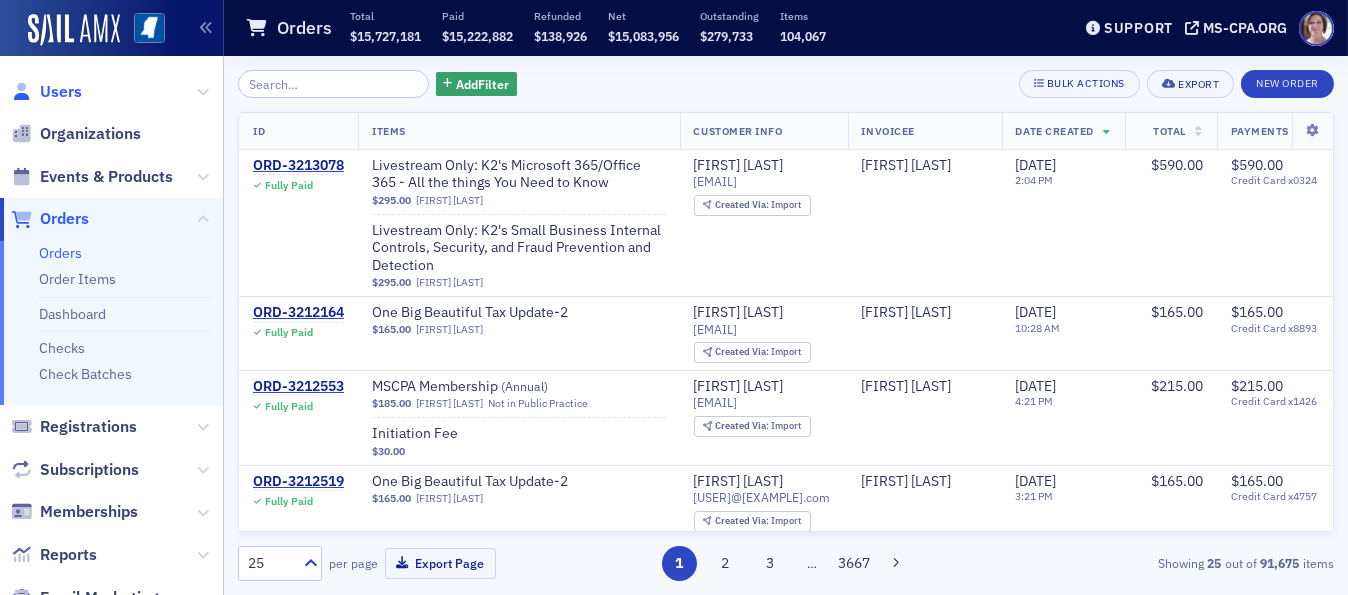 click on "Users" 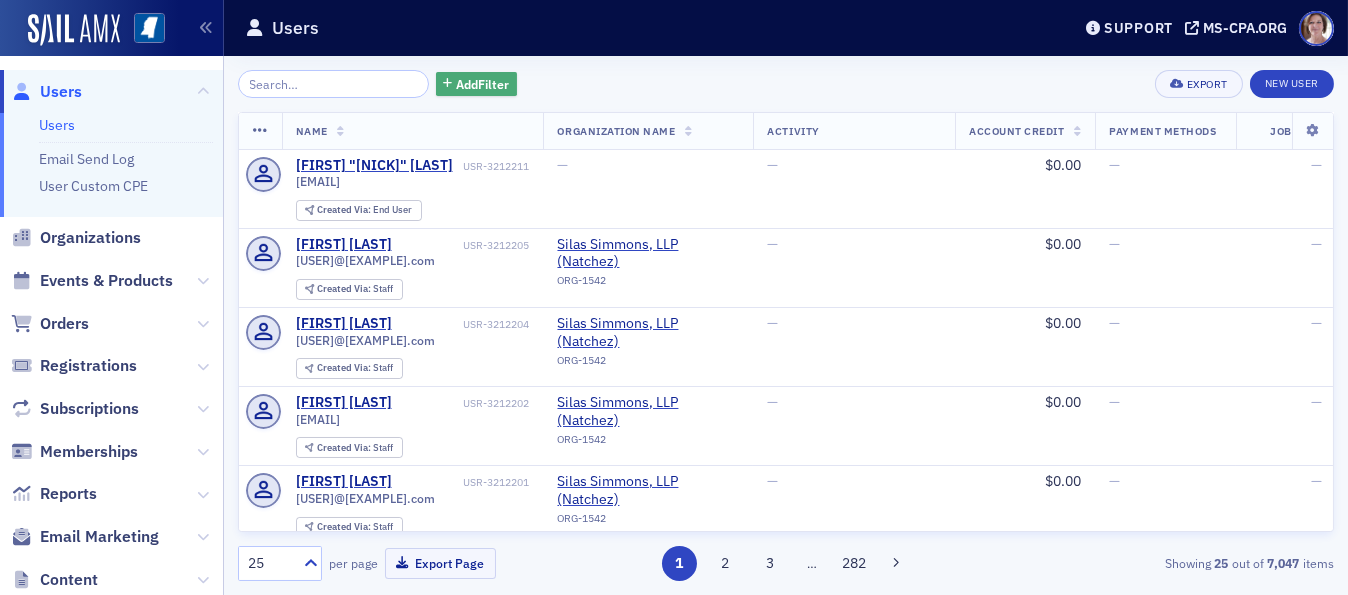 click on "Add  Filter" 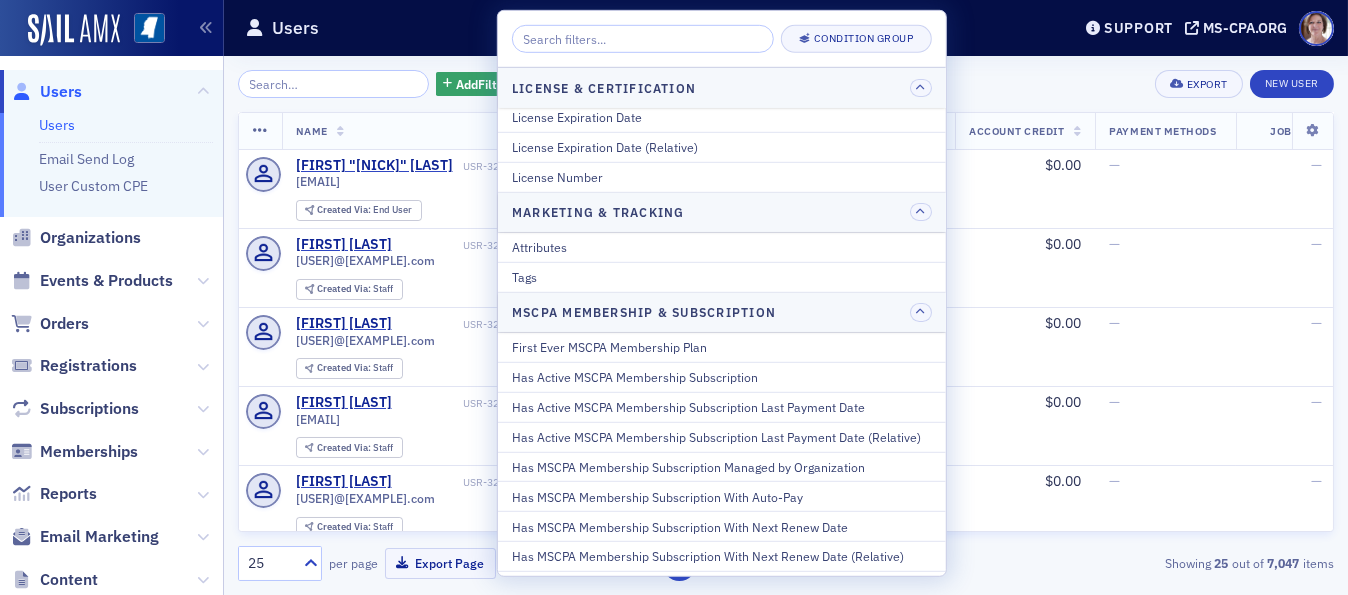 scroll, scrollTop: 938, scrollLeft: 0, axis: vertical 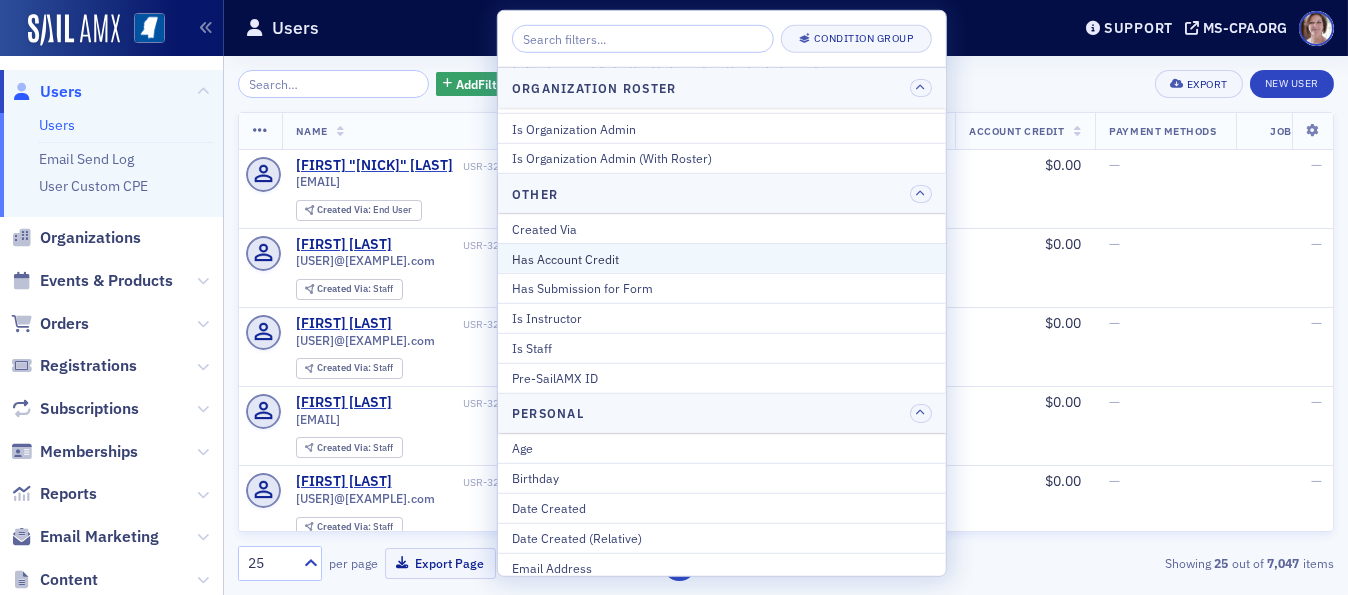 click on "Has Account Credit" at bounding box center [722, 258] 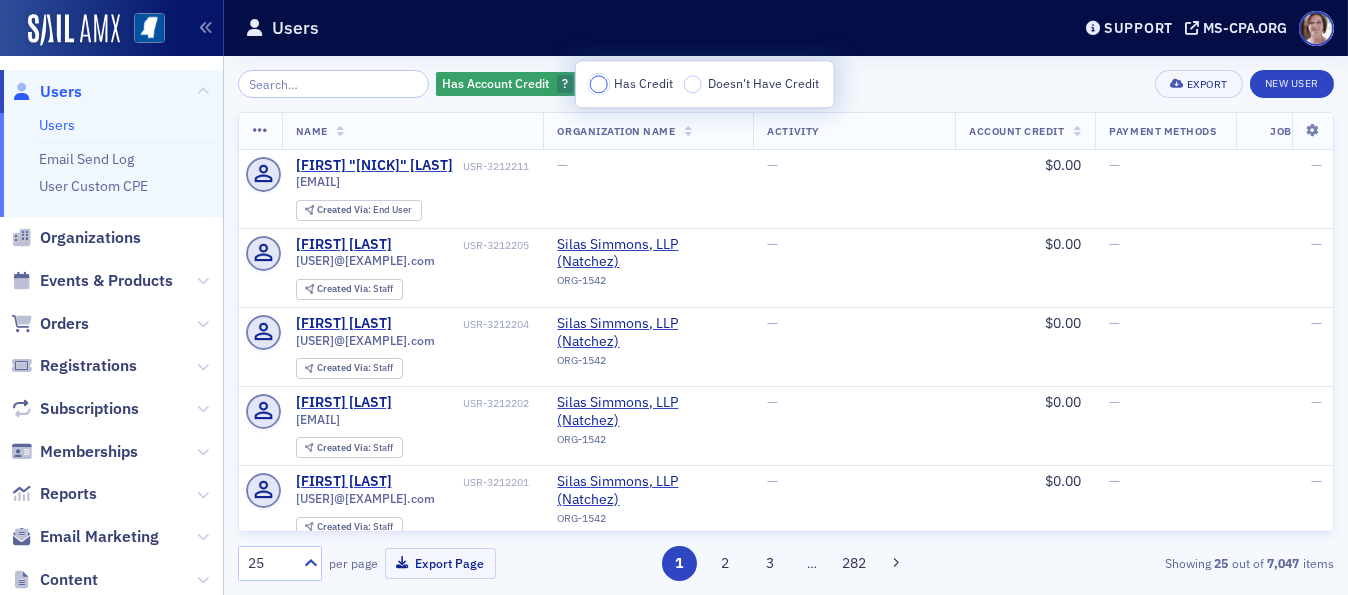 click on "Has Credit" at bounding box center (599, 84) 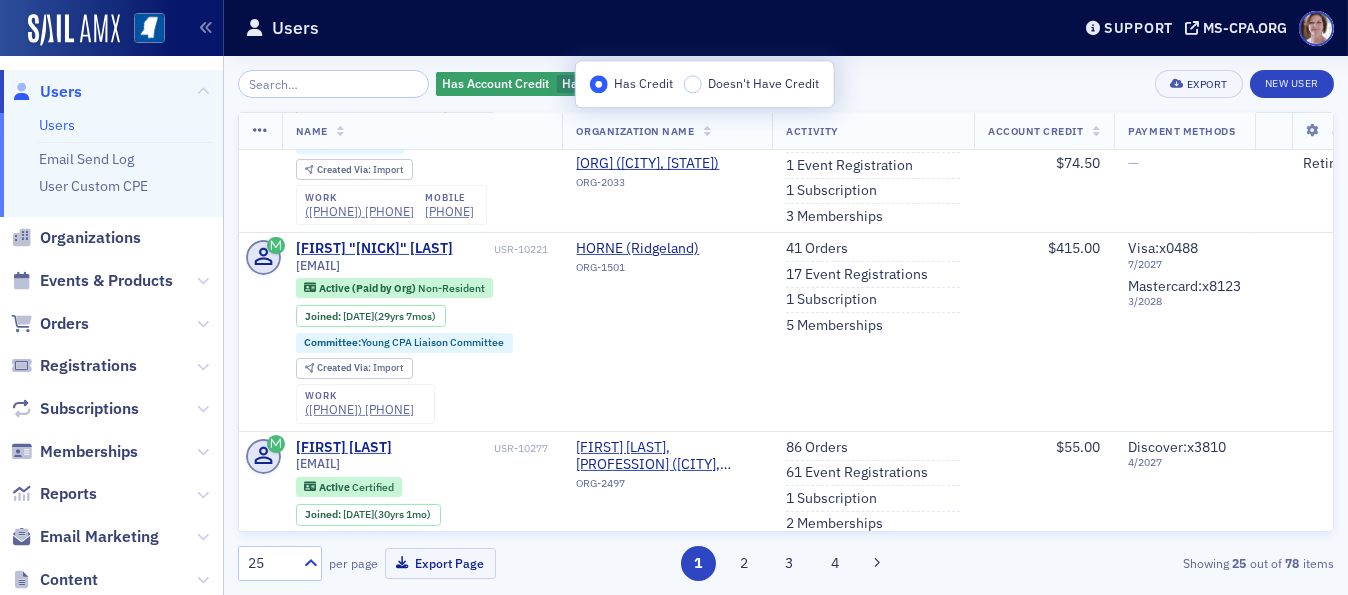 scroll, scrollTop: 1321, scrollLeft: 0, axis: vertical 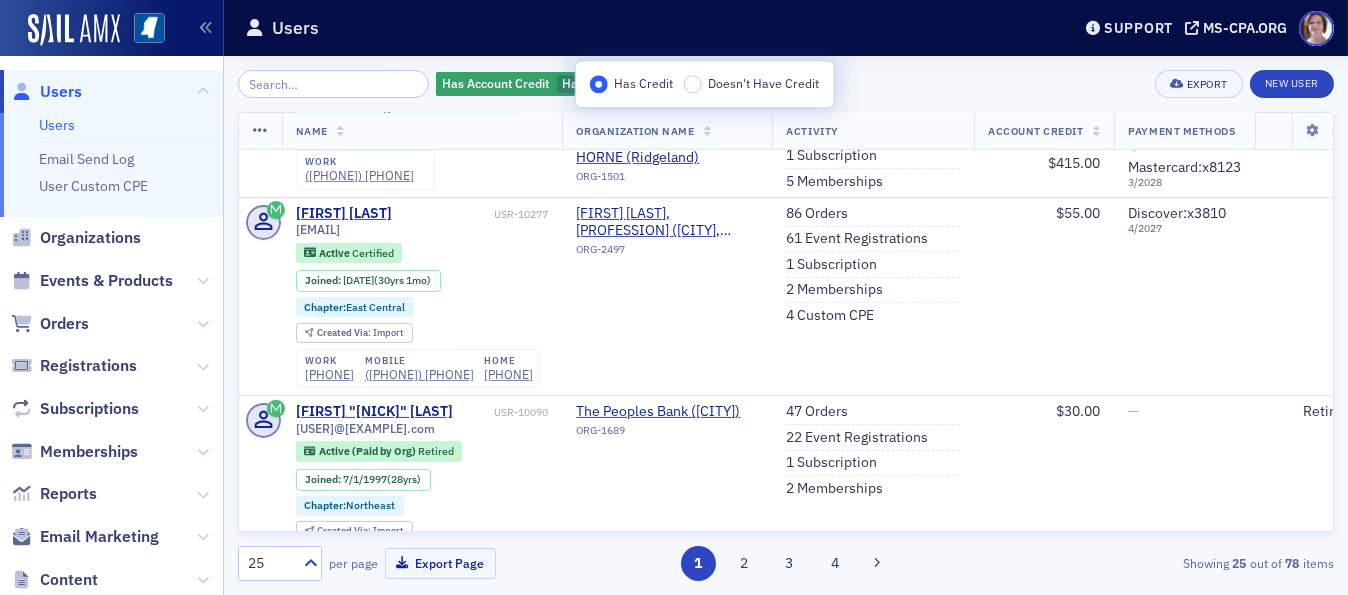 click on "Has Account Credit Has Credit Add  Filter Export New User   Name   Organization Name   Activity   Account Credit   Payment Methods   Job Type   Date Created   Last Updated   [FIRST] [LAST] USR-2114096 — No Email — Prior   Certified Joined :  [DATE]  ([TIME]) Created Via :  End User mobile ([PHONE]) [ORG] ([CITY]) ORG-2114099 2   Orders 1   Event Registration 1   Subscription 3   Memberships $[PRICE] Visa :   x[NUMBER]   [DATE] Business Management [DATE] [TIME] [DATE] [TIME] [FIRST] [LAST] USR-10534 [USER]@[EXAMPLE].com Inactive (Past Due)   Not in Public Practice From :  [DATE] –  [DATE]  ([TIME]) Created Via :  Import work ([PHONE]) ext.  [NUMBER] mobile ([PHONE]) home ([PHONE]) [ORG] ([CITY], [STATE]) ORG-3822 66   Orders 42   Event Registrations 1   Subscription 2   Memberships $[PRICE] — Officer [DATE] [TIME] [DATE] [TIME] [FIRST] [LAST] USR-10531 [USER]@[EXAMPLE].com Active   Certified Joined :  [DATE]  ([TIME]) Chapter :  Central :" 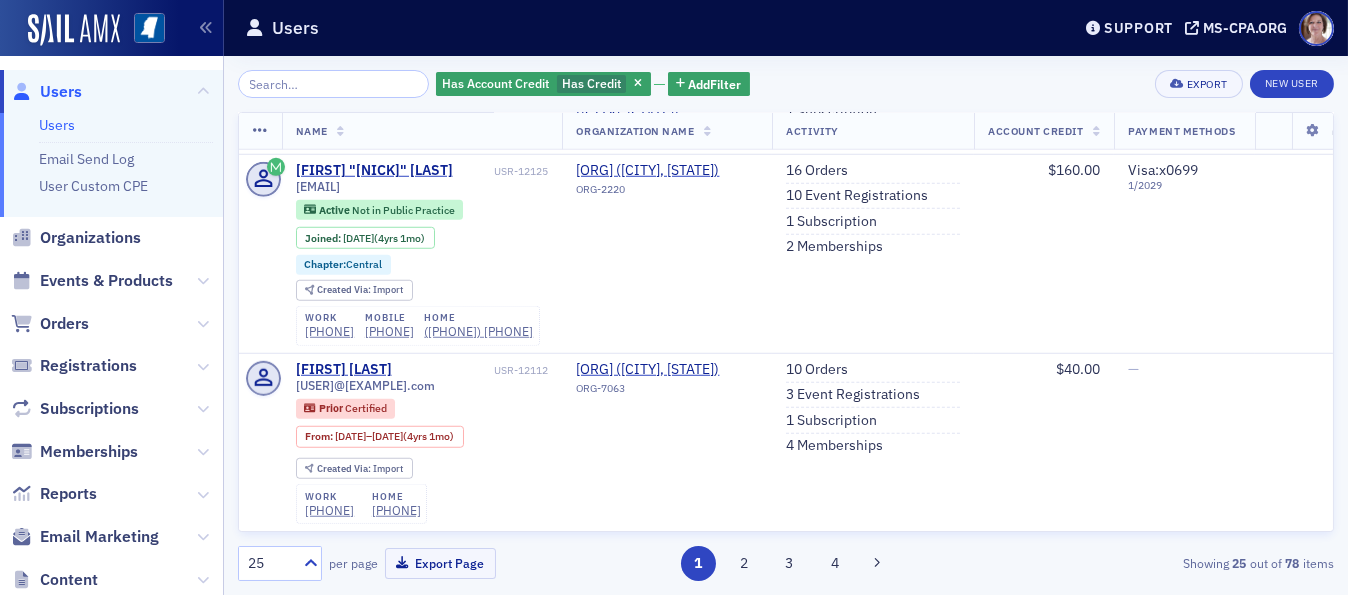 scroll, scrollTop: 4484, scrollLeft: 0, axis: vertical 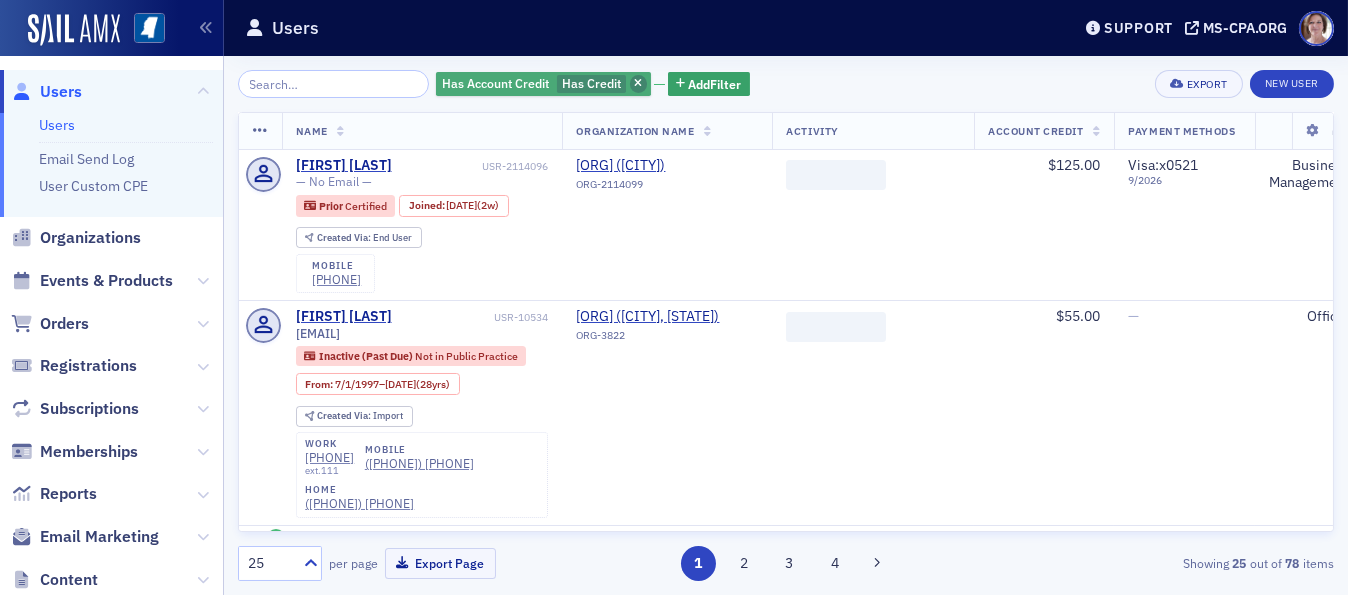 click 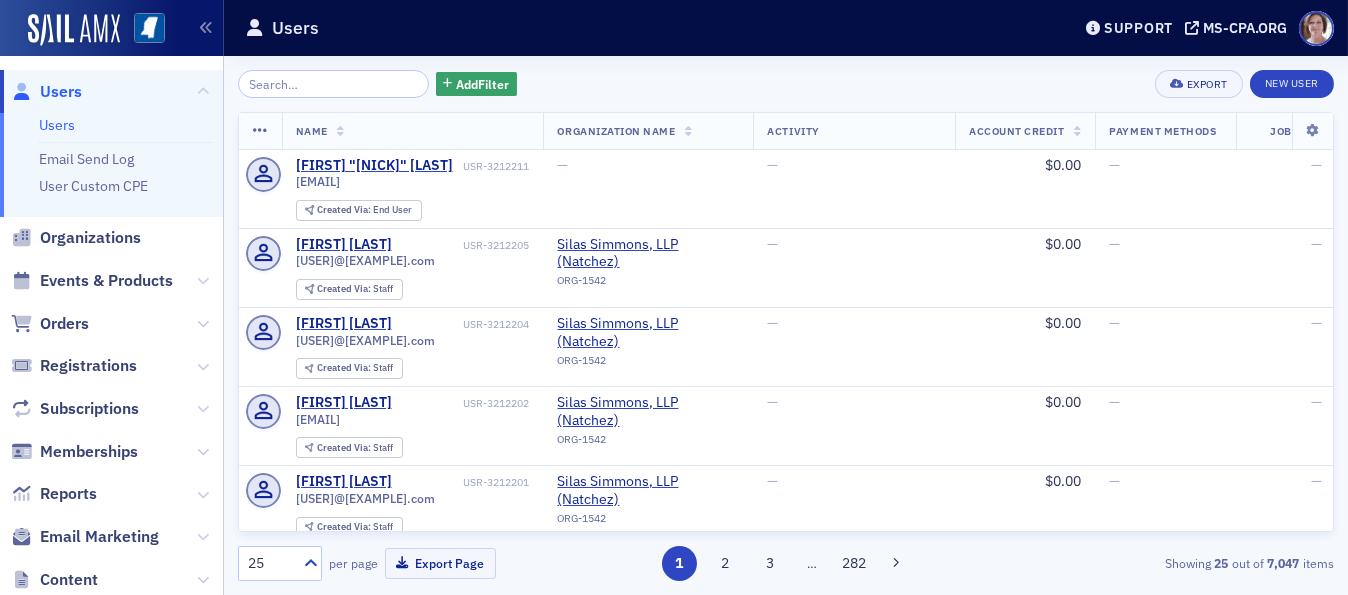 drag, startPoint x: 851, startPoint y: 92, endPoint x: 816, endPoint y: 63, distance: 45.453274 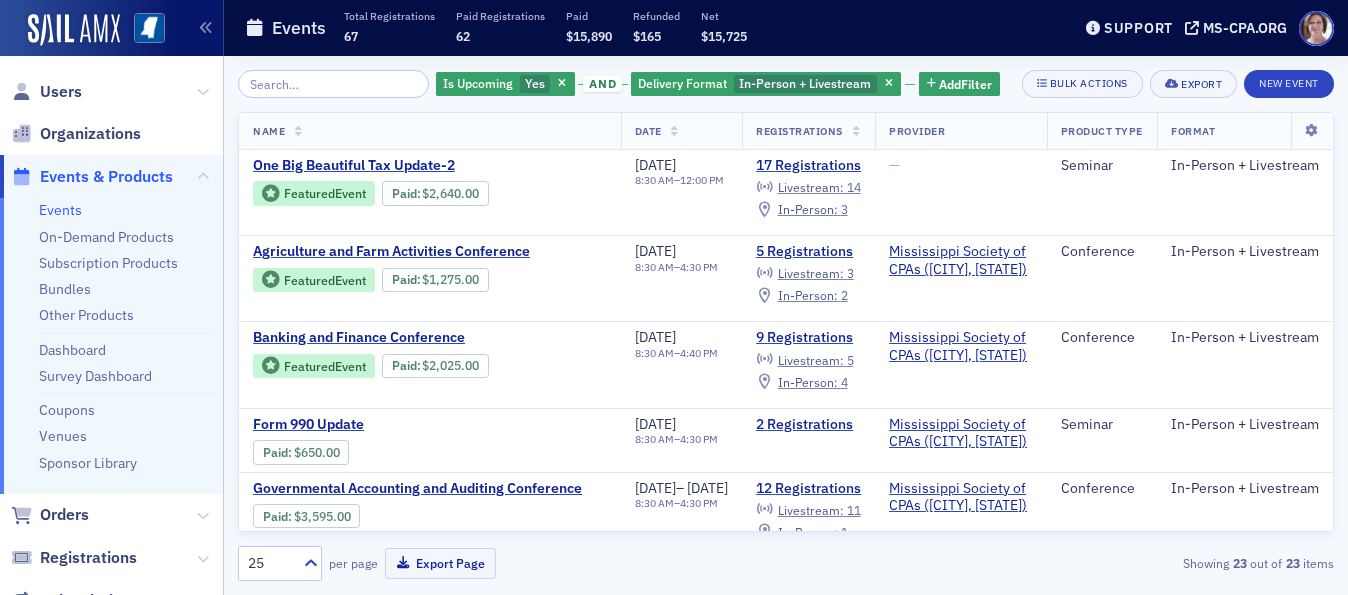scroll, scrollTop: 0, scrollLeft: 0, axis: both 